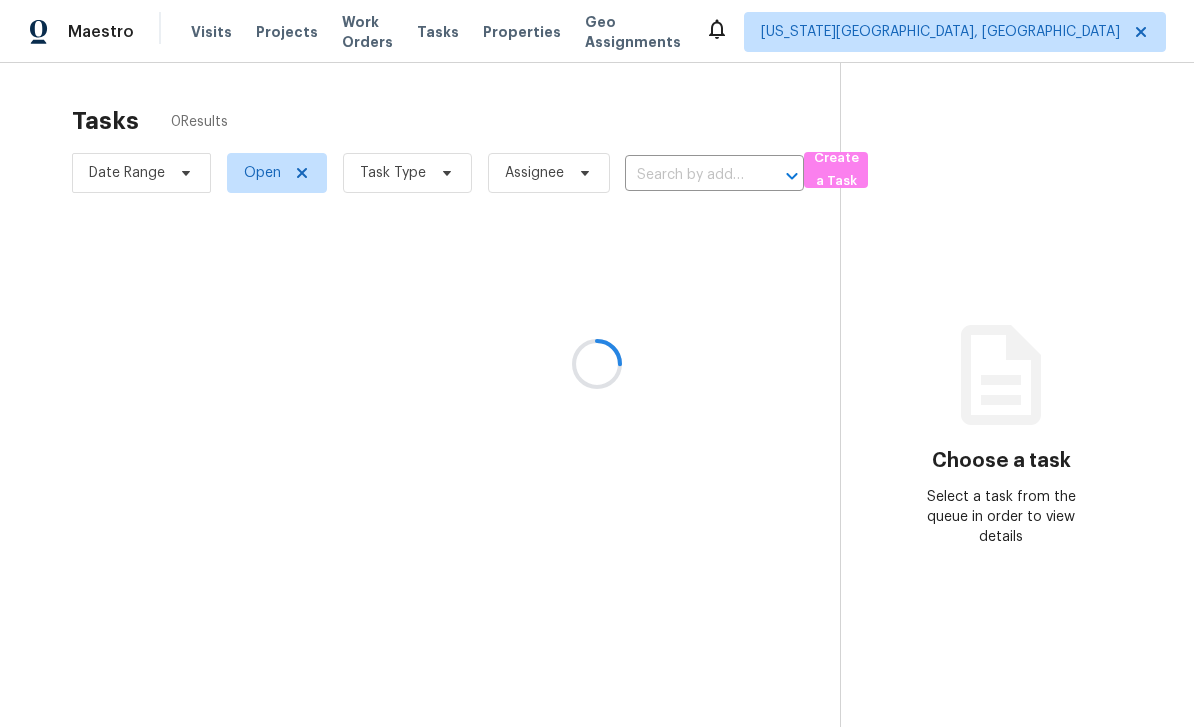 scroll, scrollTop: 0, scrollLeft: 0, axis: both 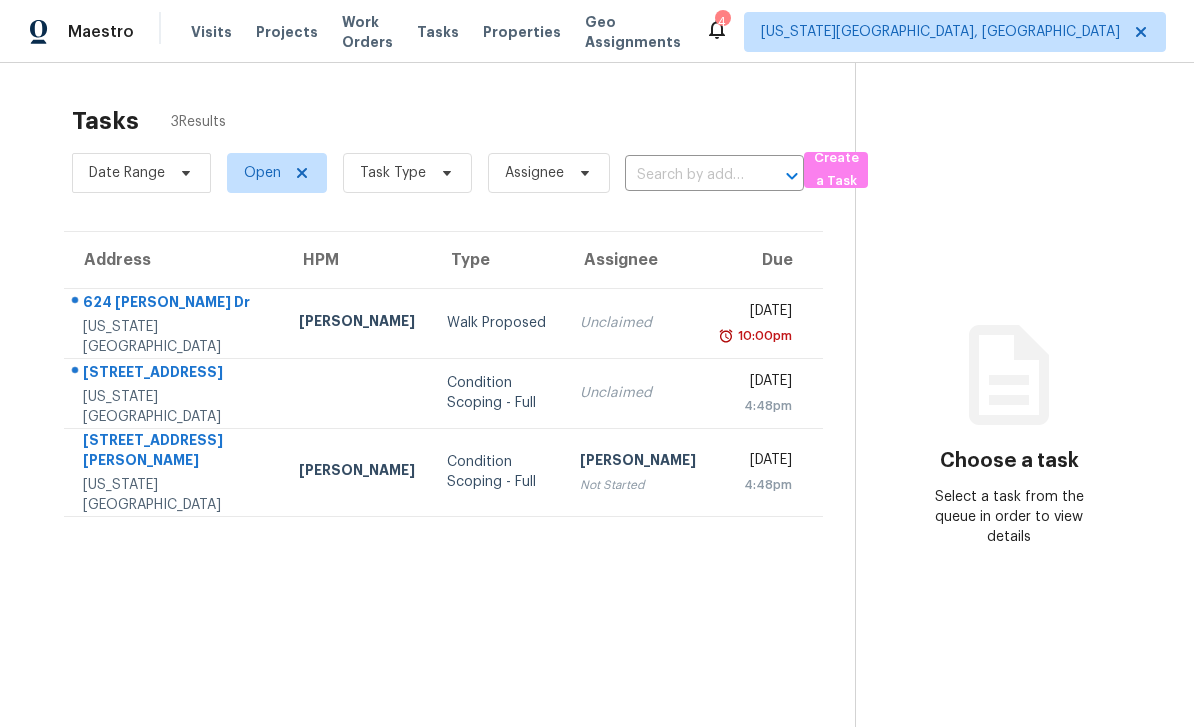 click on "Maestro Visits Projects Work Orders Tasks Properties Geo Assignments 4 Colorado Springs, CO Chris Thomas Tasks 3  Results Date Range Open Task Type Assignee ​ Create a Task Address HPM Type Assignee Due 624 Pinon Dr   Colorado Springs, CO, 80905 Chris Thomas Walk Proposed Unclaimed Thu, Jul 10th 2025 10:00pm 6959 Winnicut Dr   Colorado Springs, CO, 80925 Condition Scoping - Full Unclaimed Fri, Jul 18th 2025 4:48pm 609 Loomis Ave   Colorado Springs, CO, 80906 Chris Thomas Condition Scoping - Full Roopesh Jaikanth Not Started Fri, Jul 18th 2025 4:48pm Choose a task Select a task from the queue in order to view details" at bounding box center (597, 363) 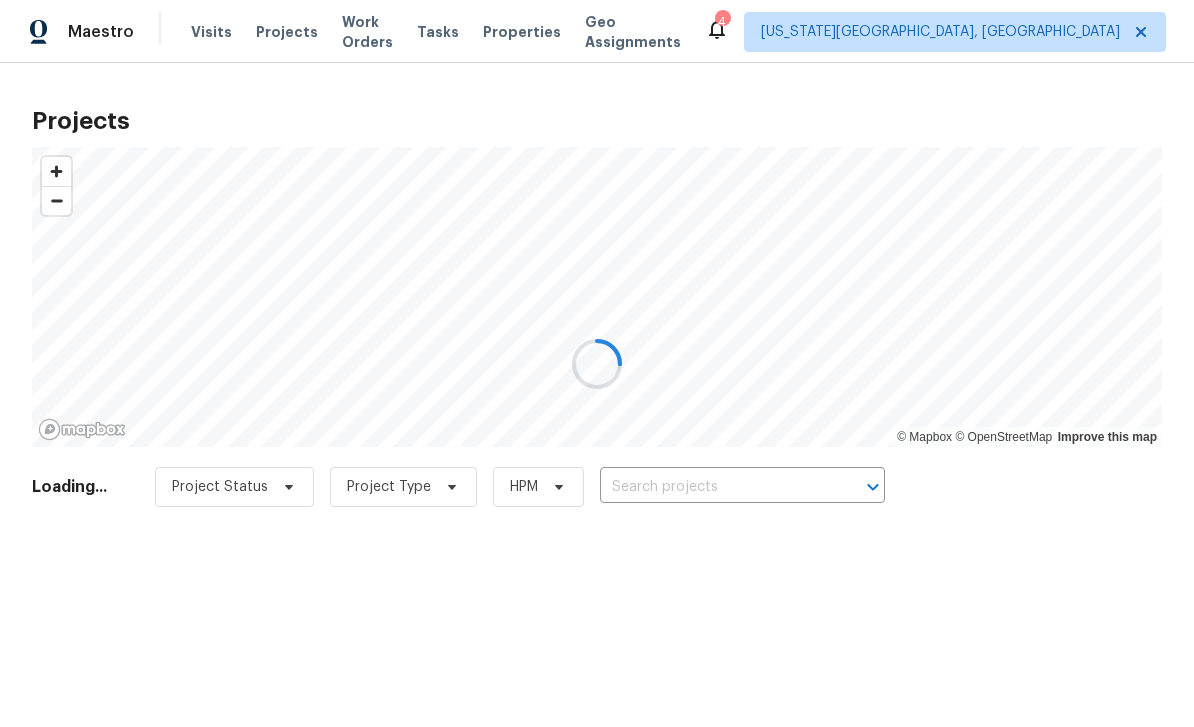 click at bounding box center (597, 363) 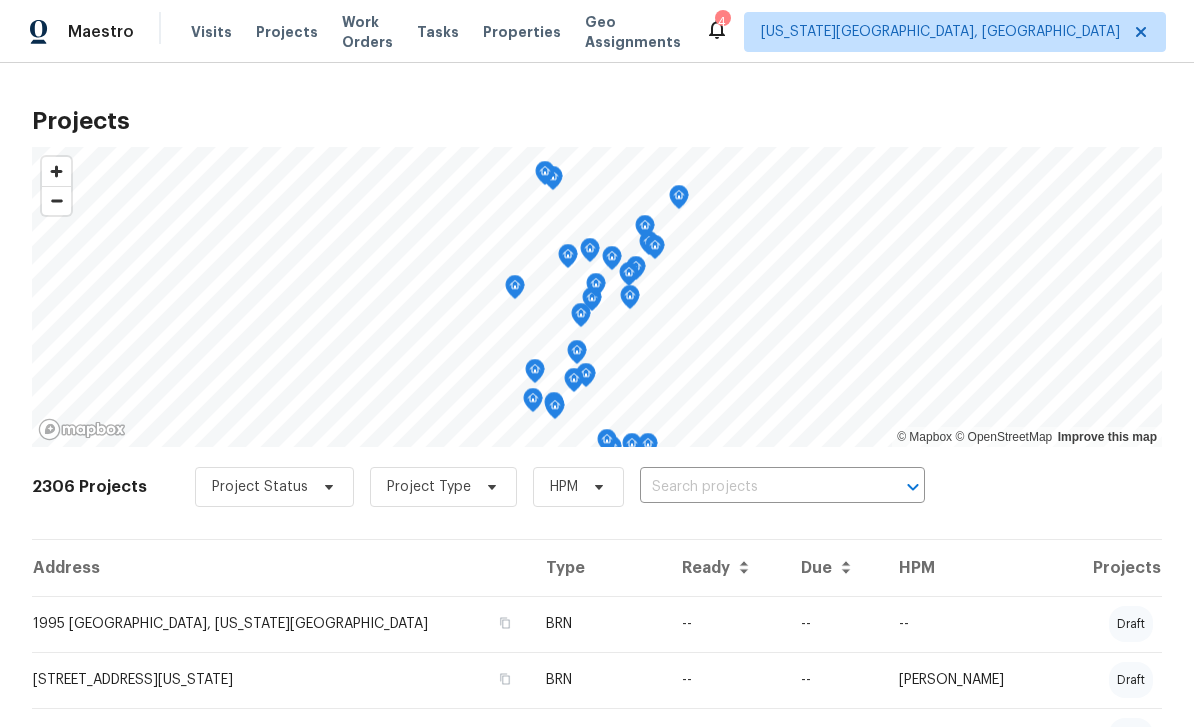 click at bounding box center (754, 487) 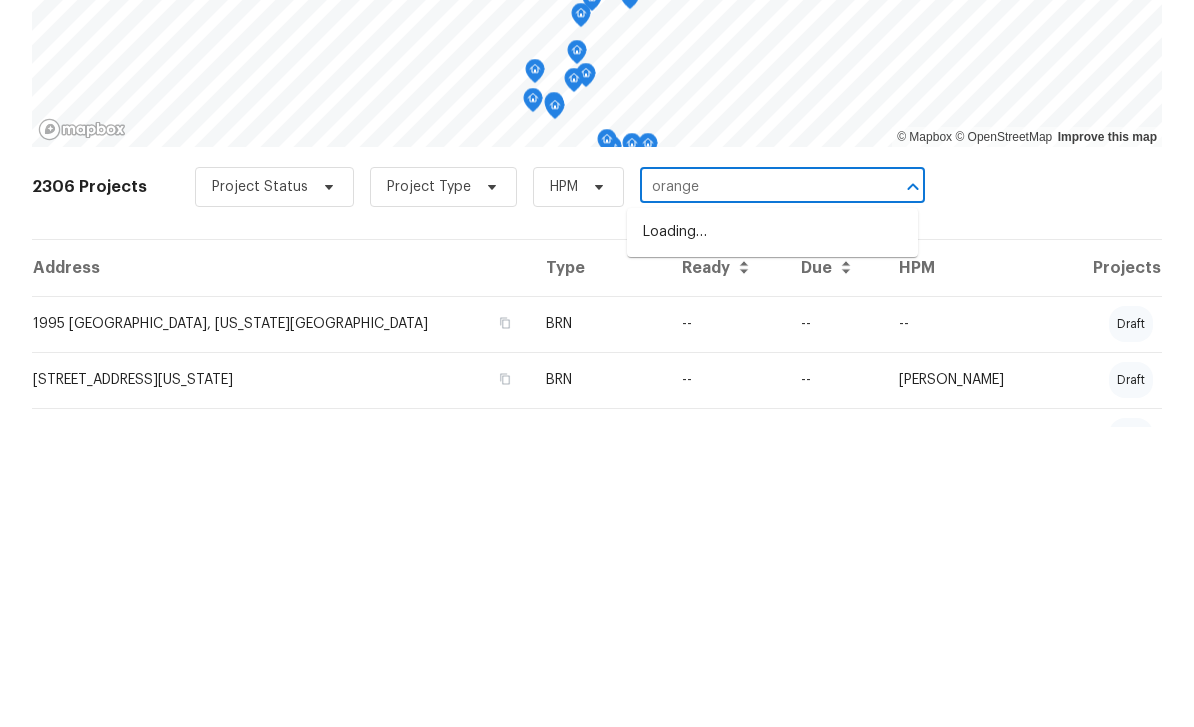 type on "orange" 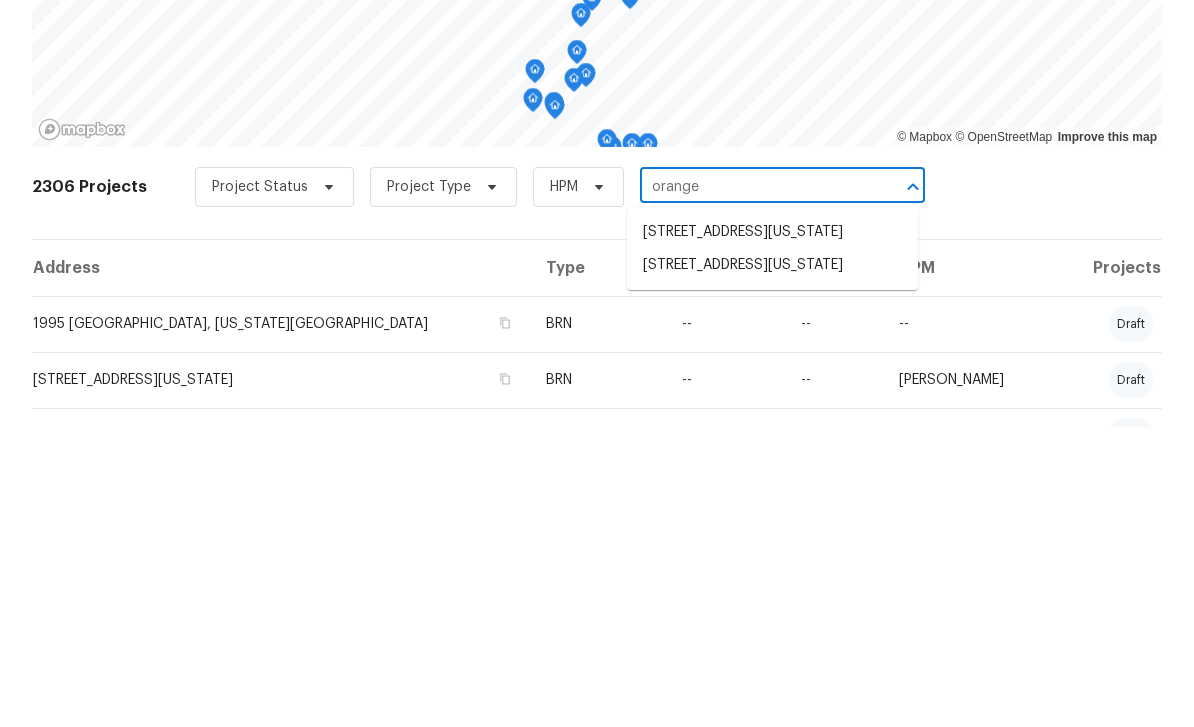 scroll, scrollTop: 64, scrollLeft: 0, axis: vertical 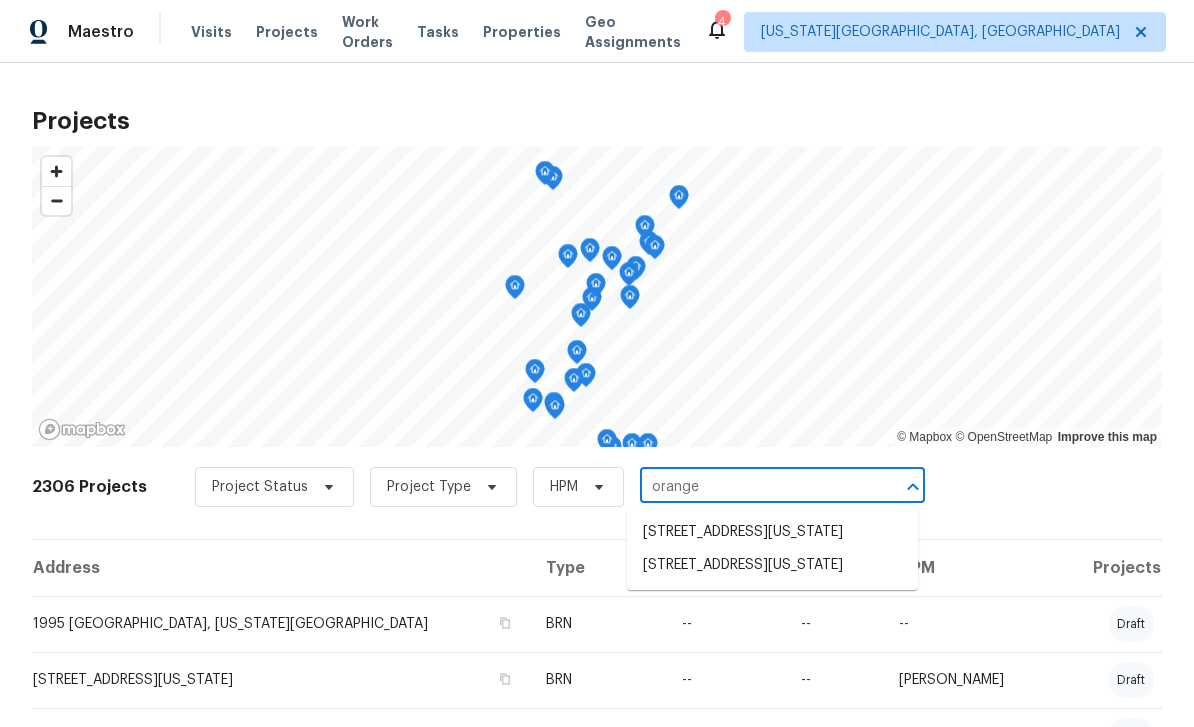 click on "7707 Orange Sunset Dr, Colorado Springs, CO 80922" at bounding box center (772, 565) 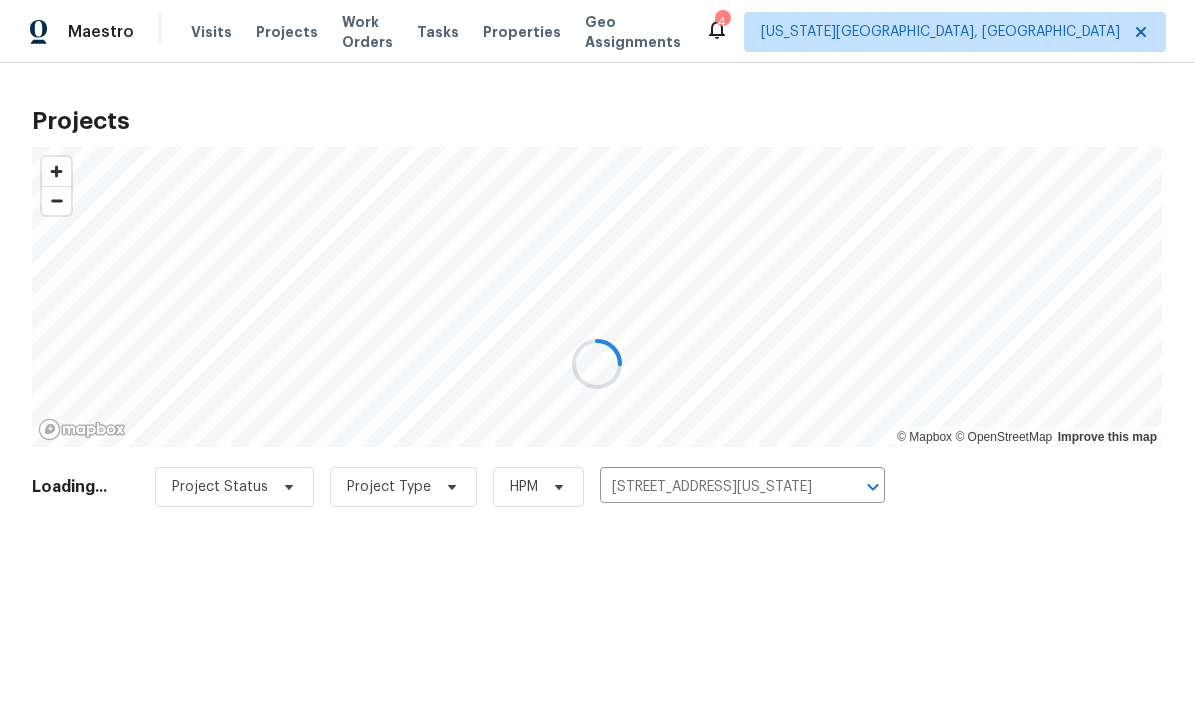 scroll, scrollTop: 0, scrollLeft: 0, axis: both 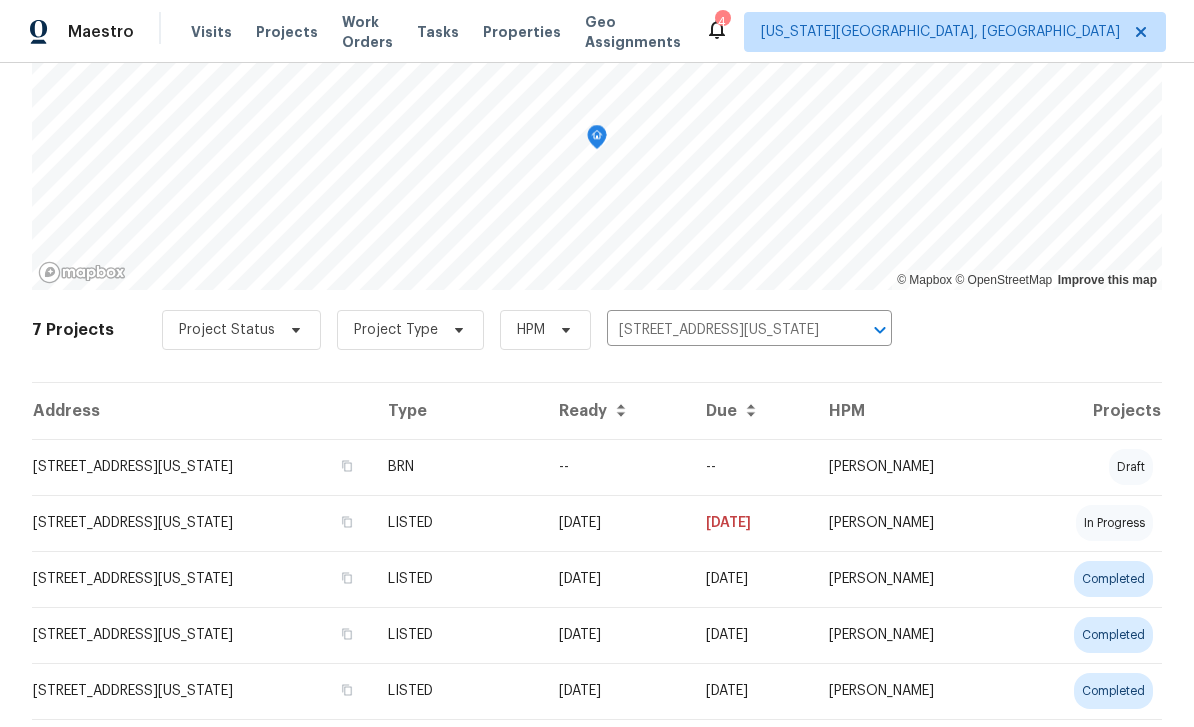 click on "7707 Orange Sunset Dr, Colorado Springs, CO 80922" at bounding box center (202, 523) 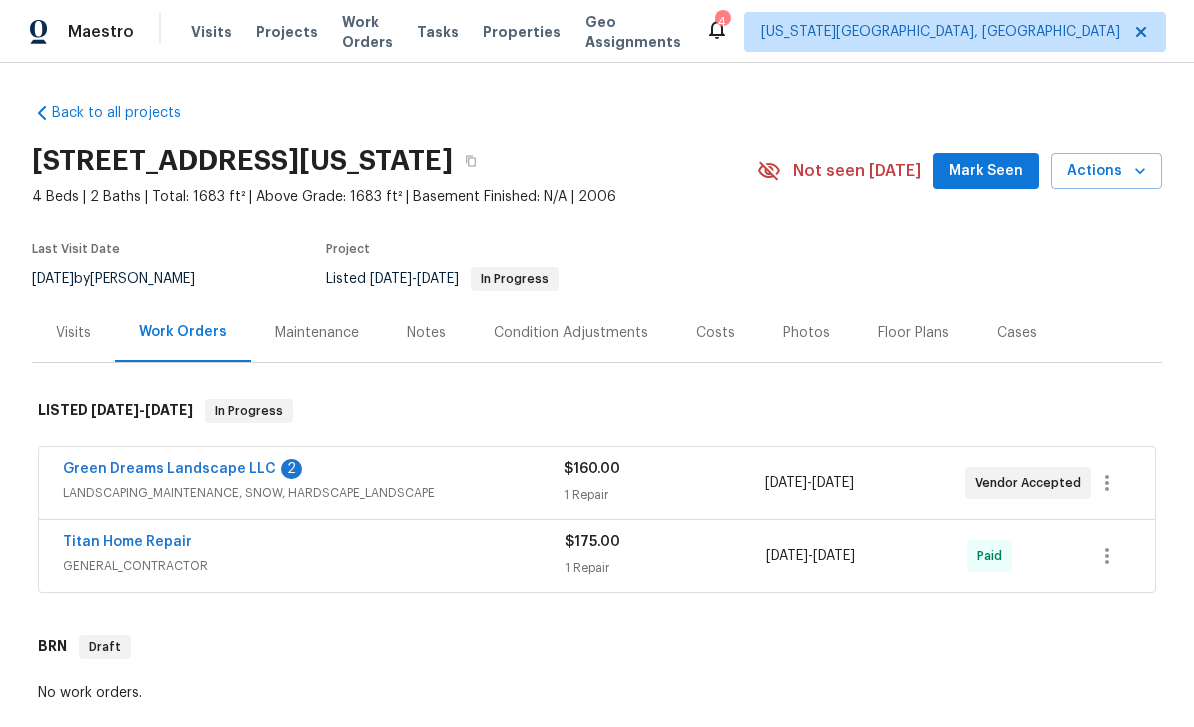 click on "Mark Seen" at bounding box center [986, 171] 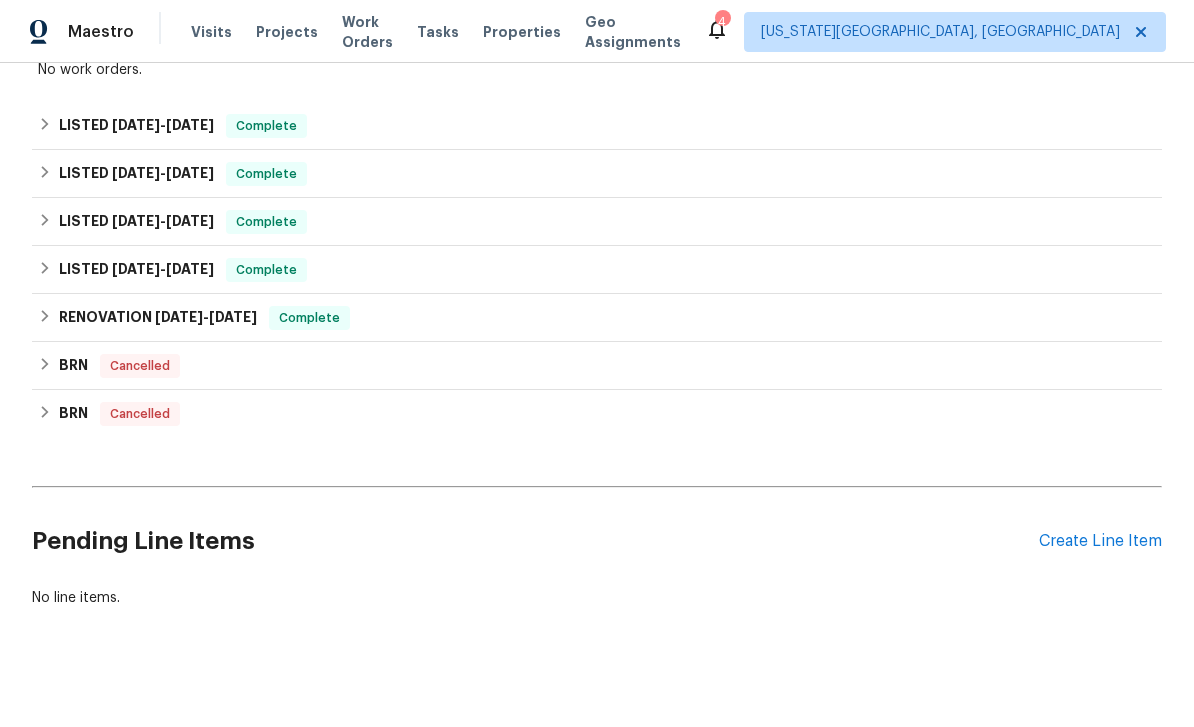 scroll, scrollTop: 509, scrollLeft: 0, axis: vertical 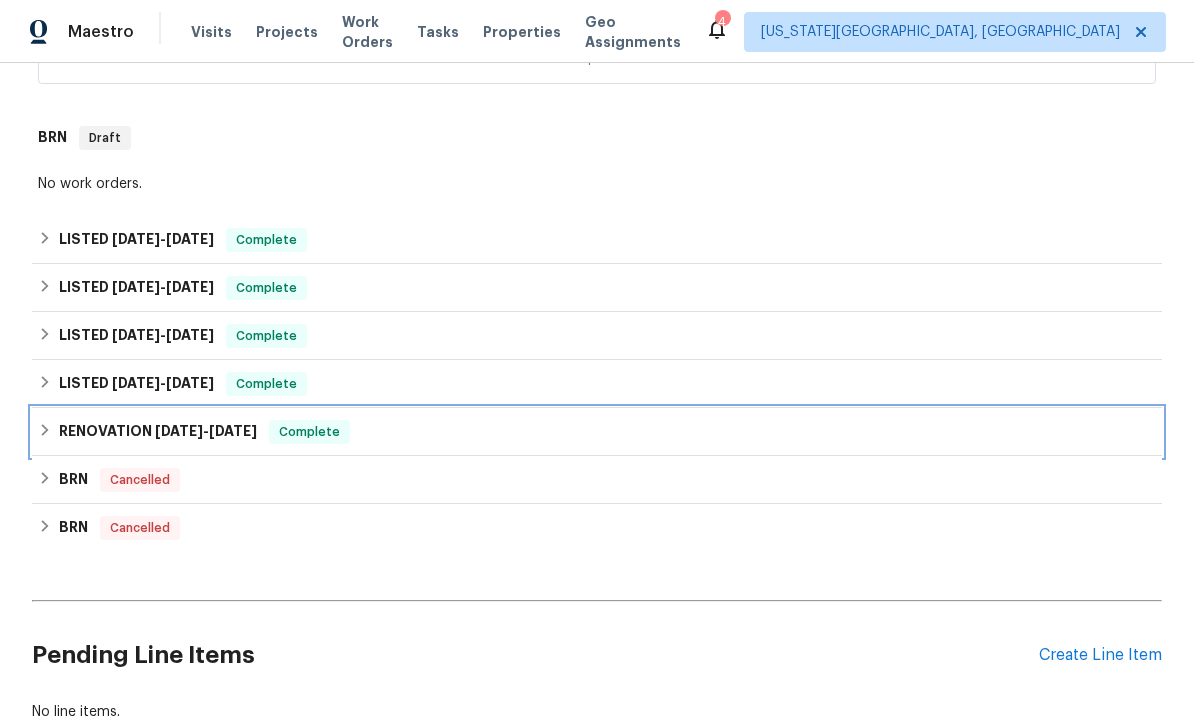 click on "RENOVATION   1/2/25  -  1/8/25 Complete" at bounding box center (597, 432) 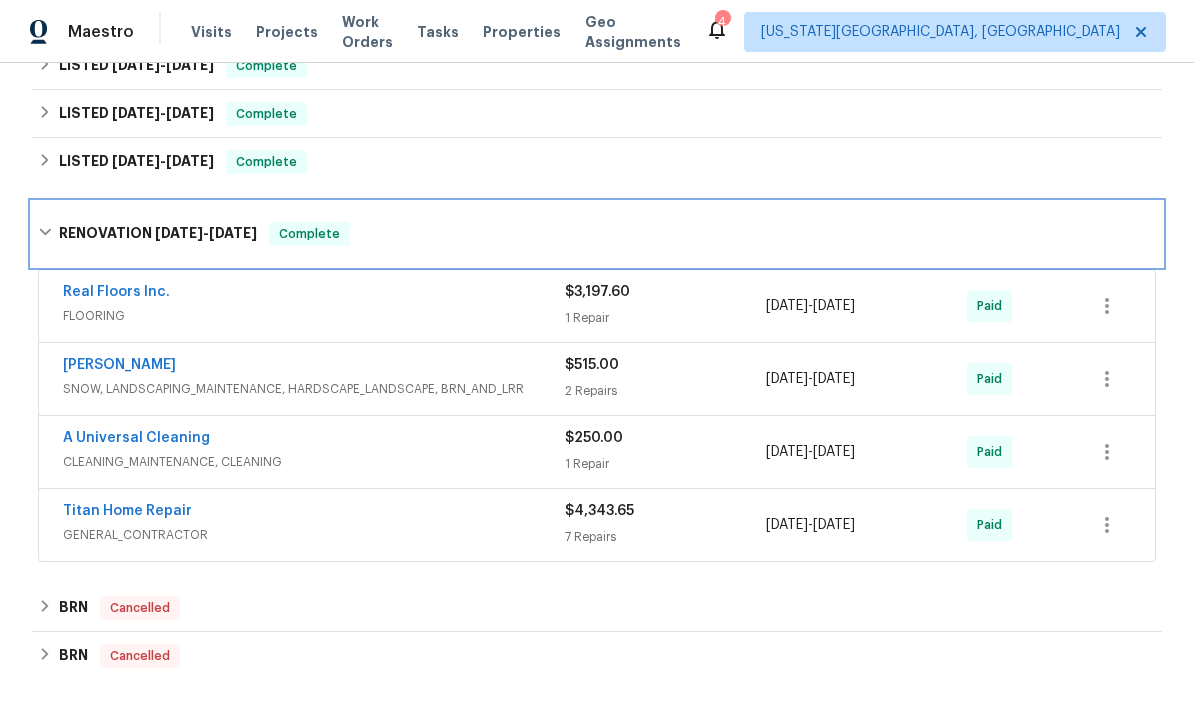 scroll, scrollTop: 877, scrollLeft: 0, axis: vertical 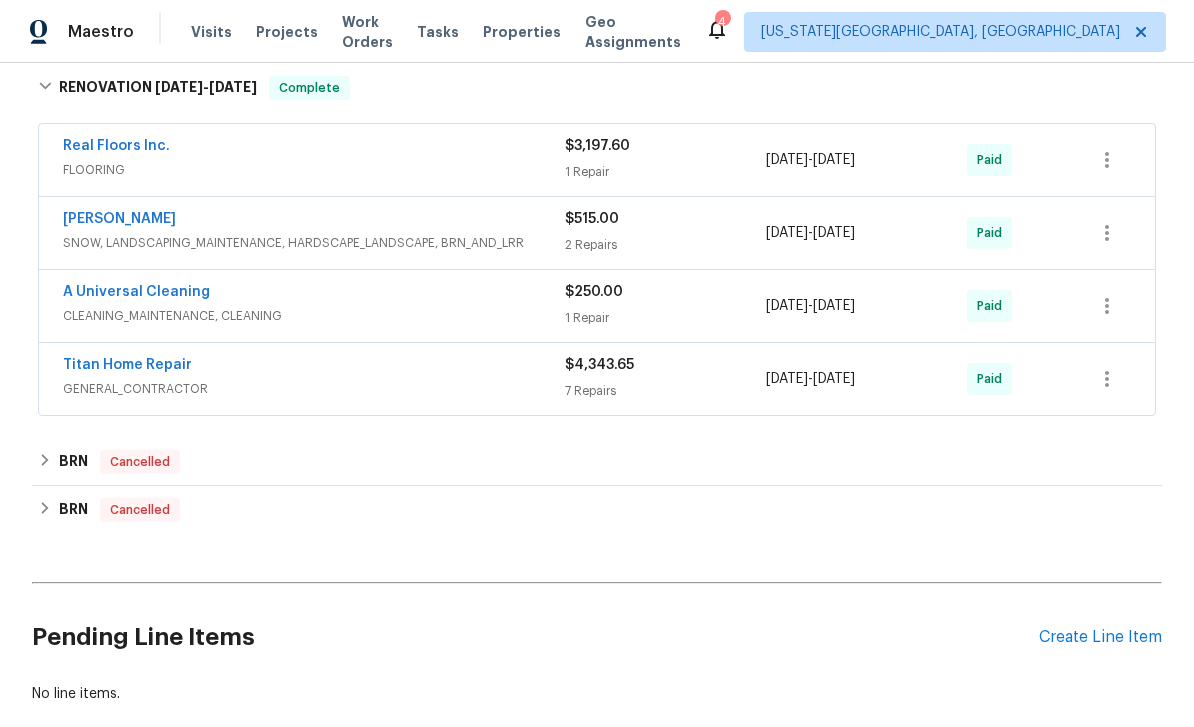click on "1 Repair" at bounding box center (665, 172) 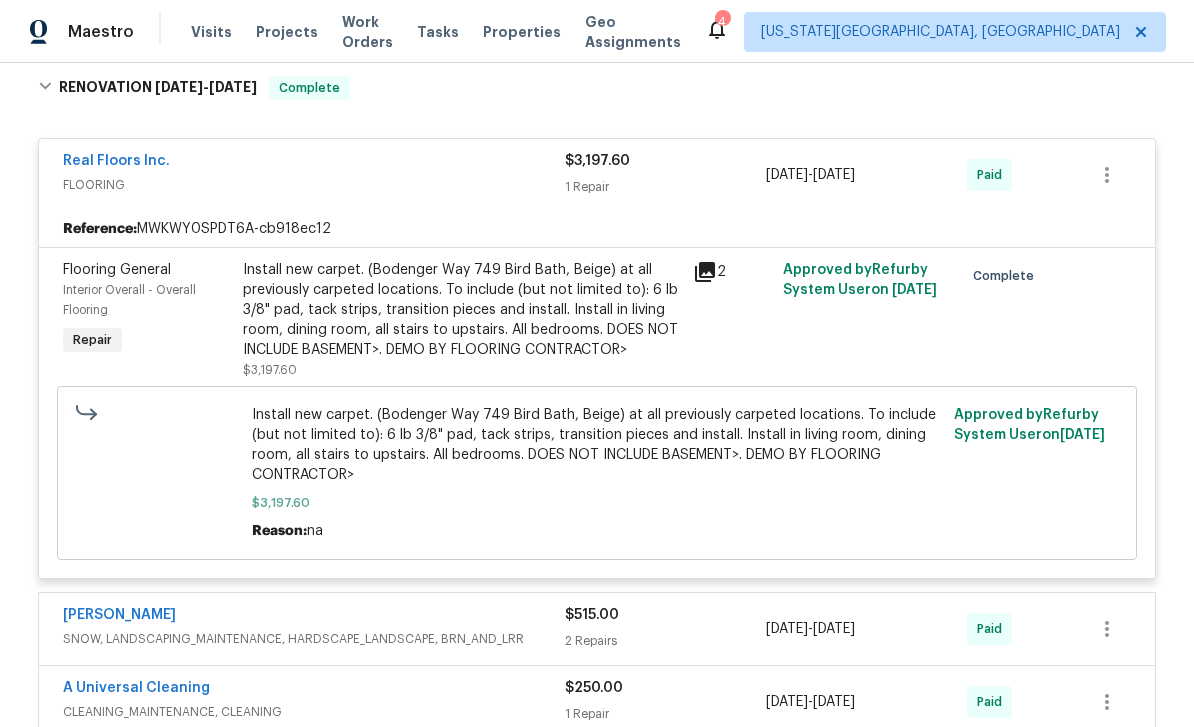 click on "Install new carpet. (Bodenger Way 749 Bird Bath, Beige) at all previously carpeted locations. To include (but not limited to): 6 lb 3/8" pad, tack strips, transition pieces and install.   Install in living room, dining room, all stairs to upstairs.  All bedrooms.   DOES NOT INCLUDE BASEMENT>.   DEMO BY FLOORING CONTRACTOR>" at bounding box center [462, 310] 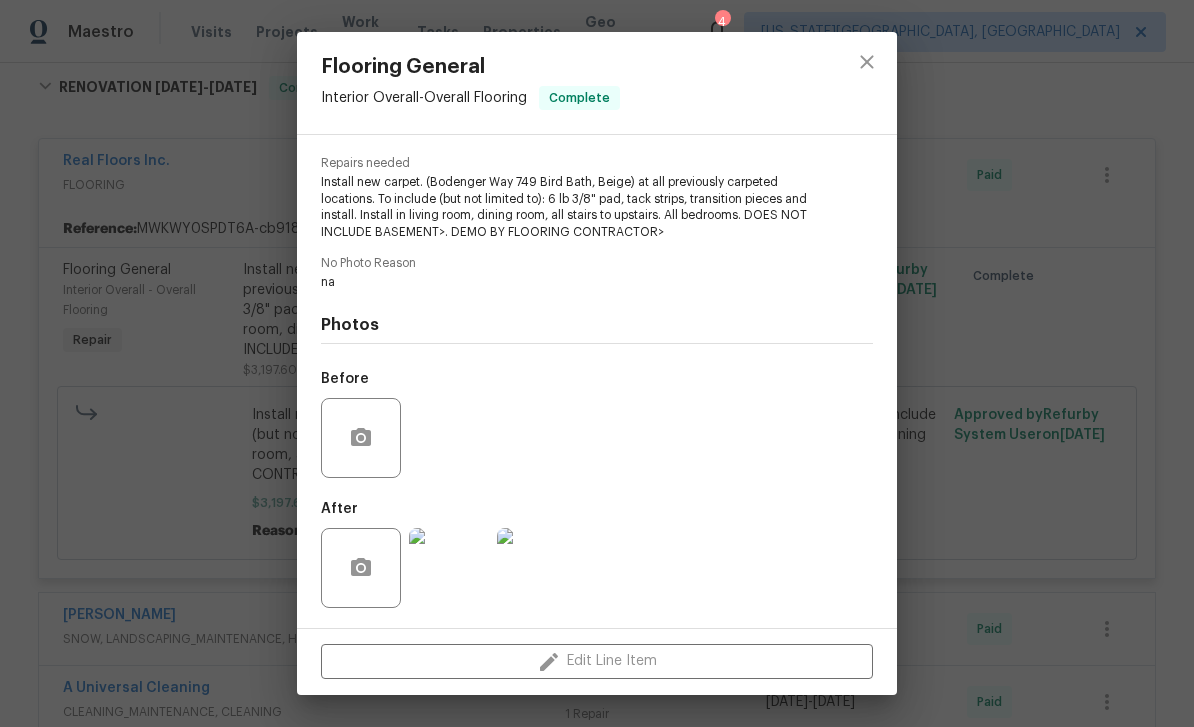 scroll, scrollTop: 197, scrollLeft: 0, axis: vertical 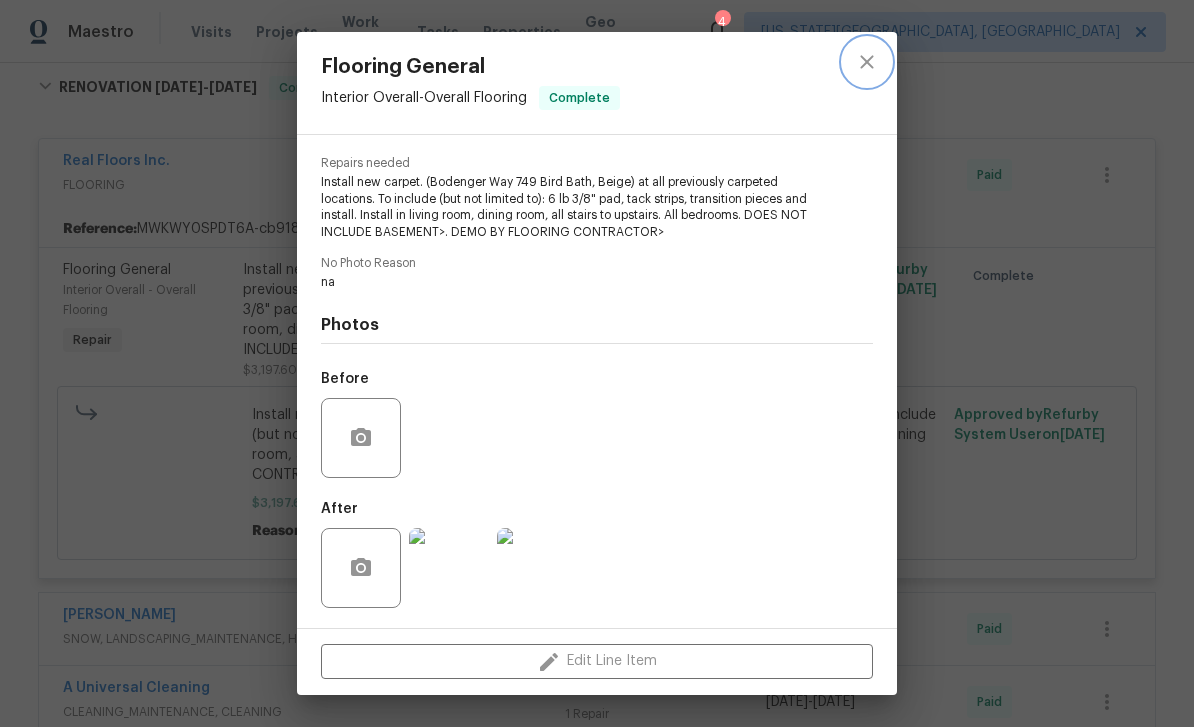 click 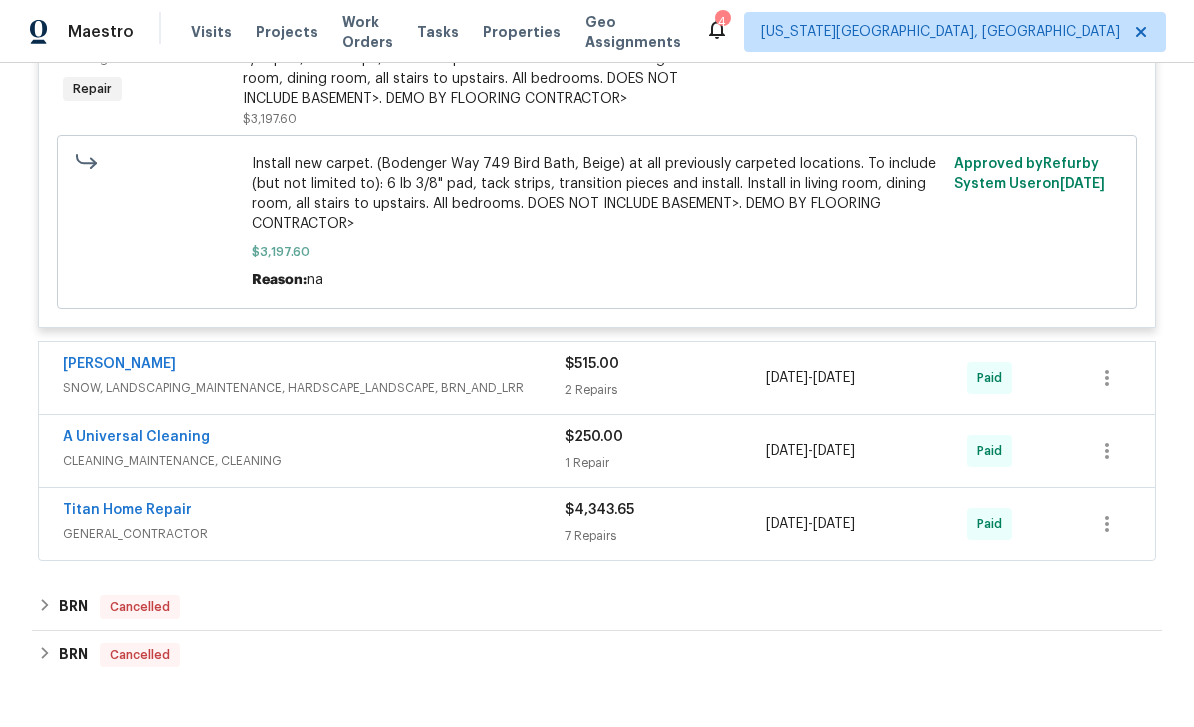 scroll, scrollTop: 1129, scrollLeft: 0, axis: vertical 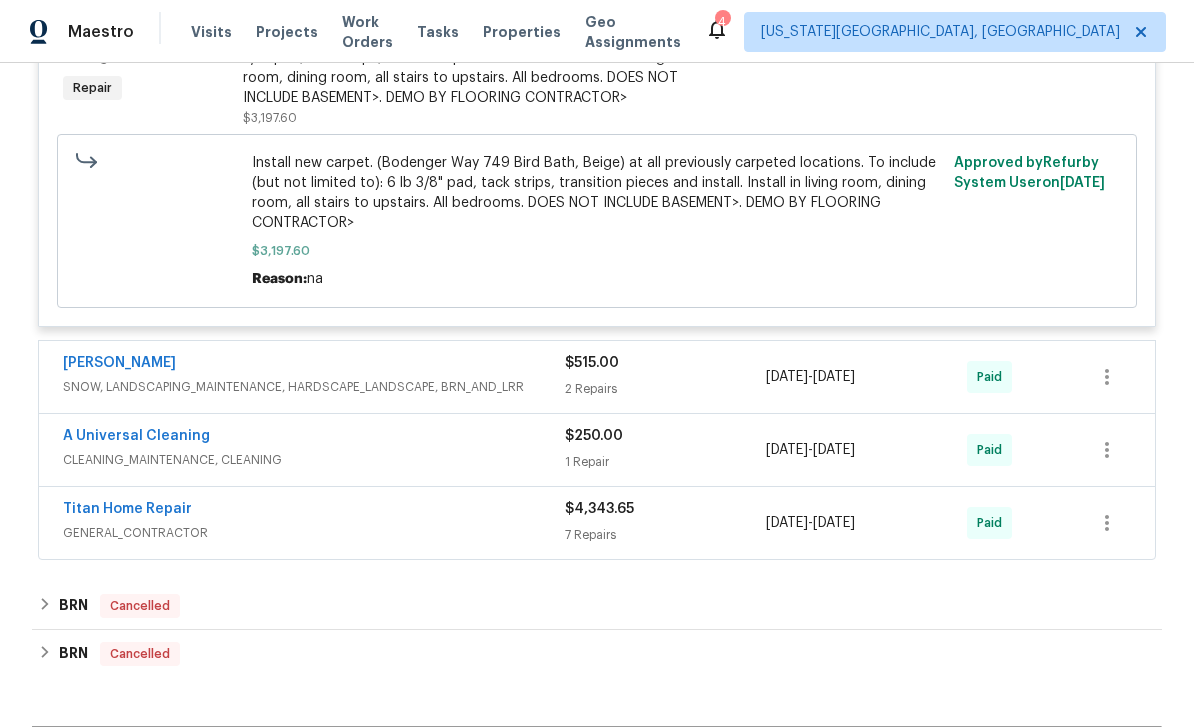 click on "2 Repairs" at bounding box center [665, 389] 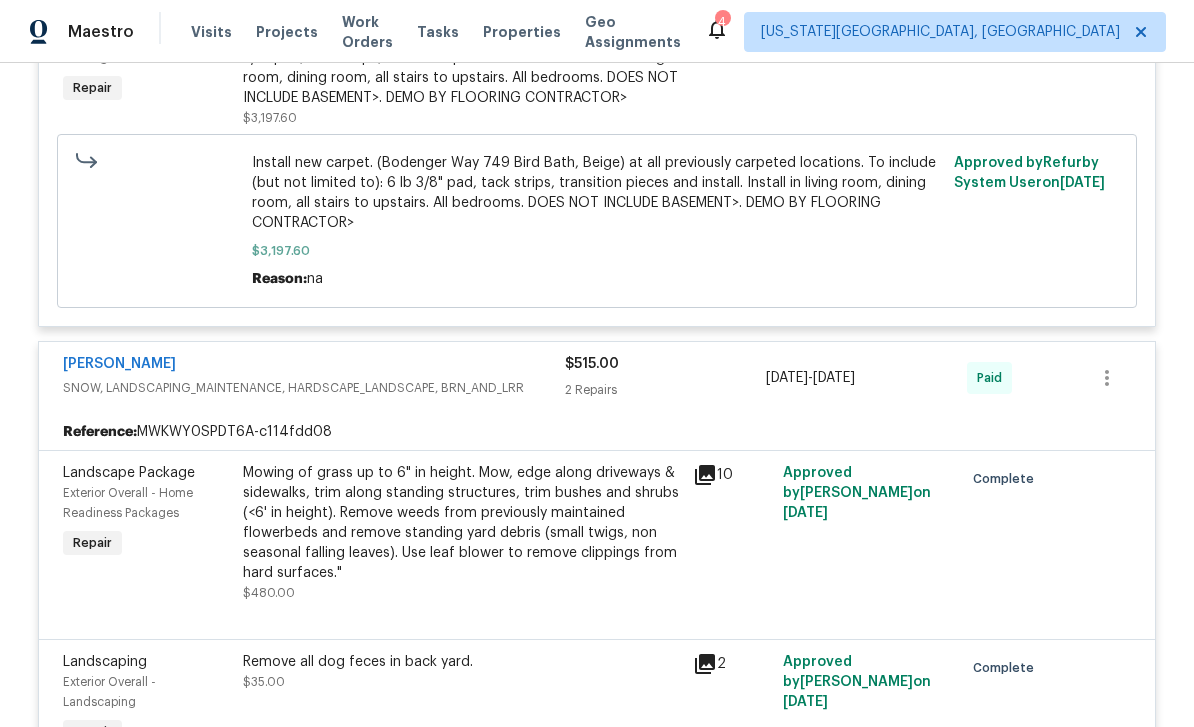 click on "Mowing of grass up to 6" in height. Mow, edge along driveways & sidewalks, trim along standing structures, trim bushes and shrubs (<6' in height). Remove weeds from previously maintained flowerbeds and remove standing yard debris (small twigs, non seasonal falling leaves).  Use leaf blower to remove clippings from hard surfaces."" at bounding box center (462, 523) 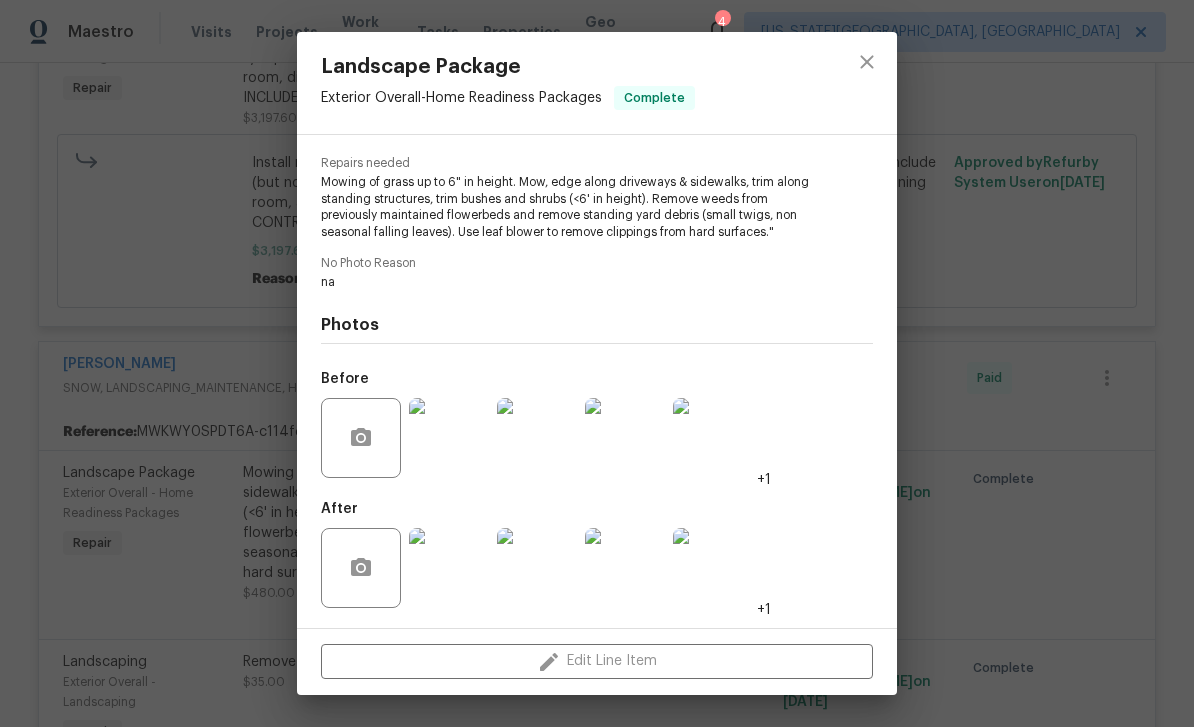 scroll, scrollTop: 197, scrollLeft: 0, axis: vertical 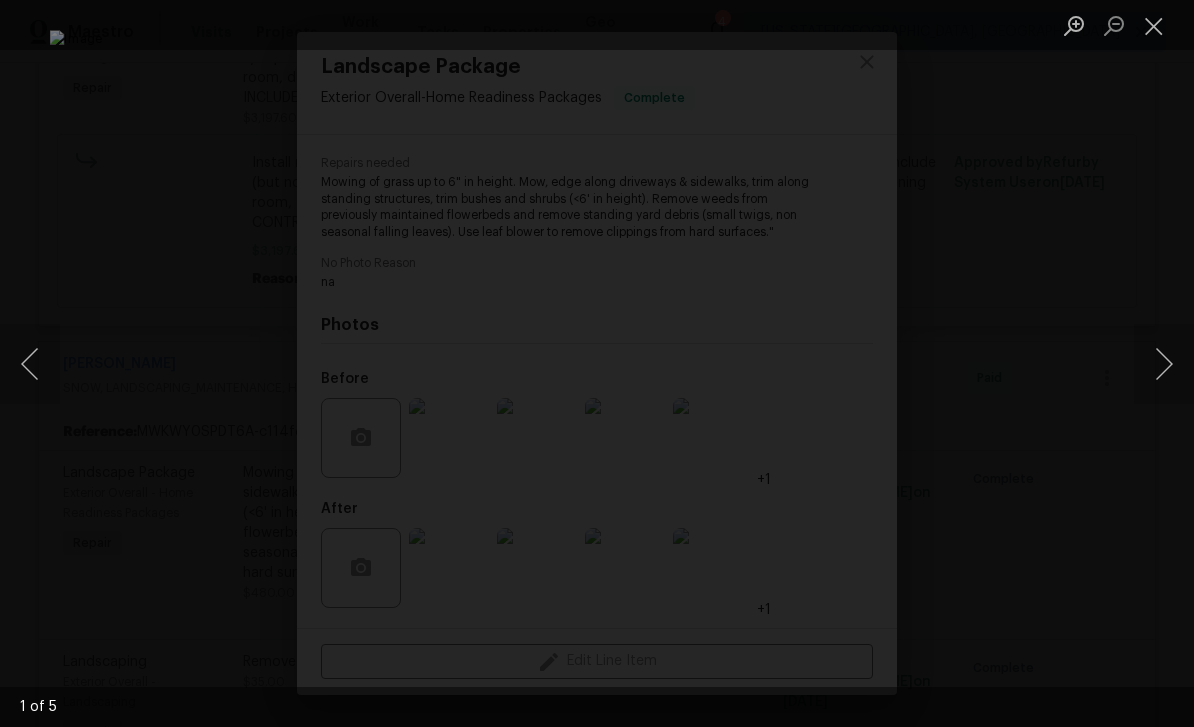 click at bounding box center [1164, 364] 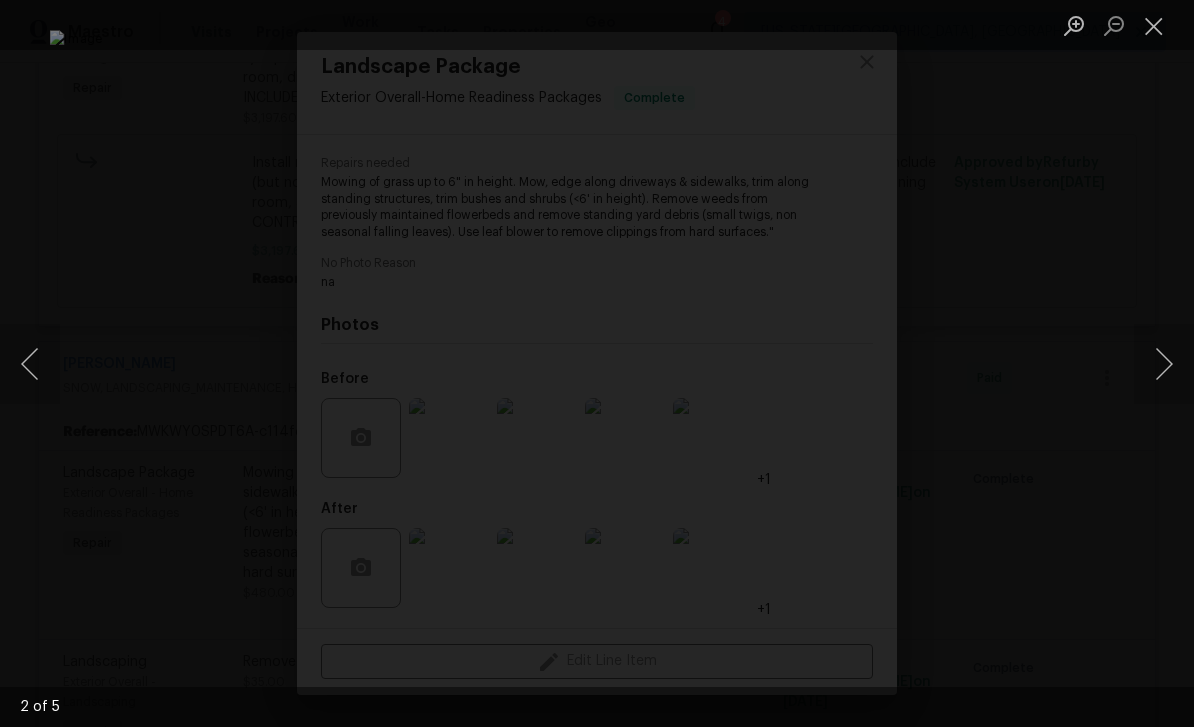 click at bounding box center (1164, 364) 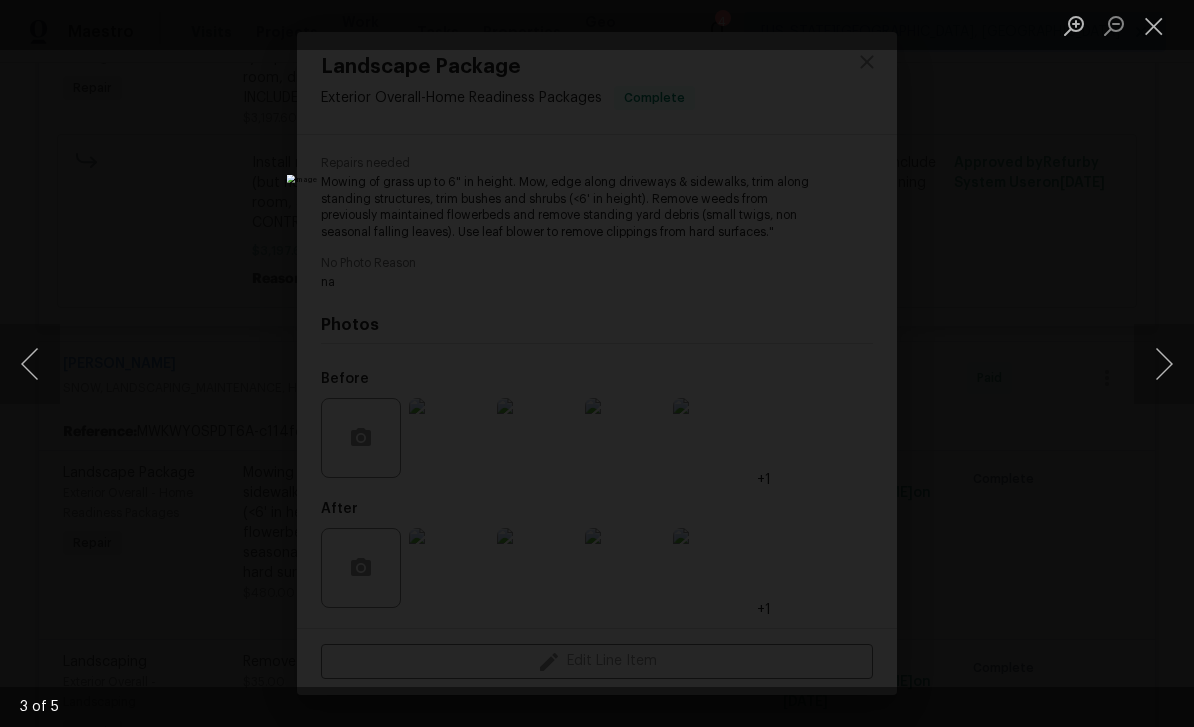click at bounding box center [1164, 364] 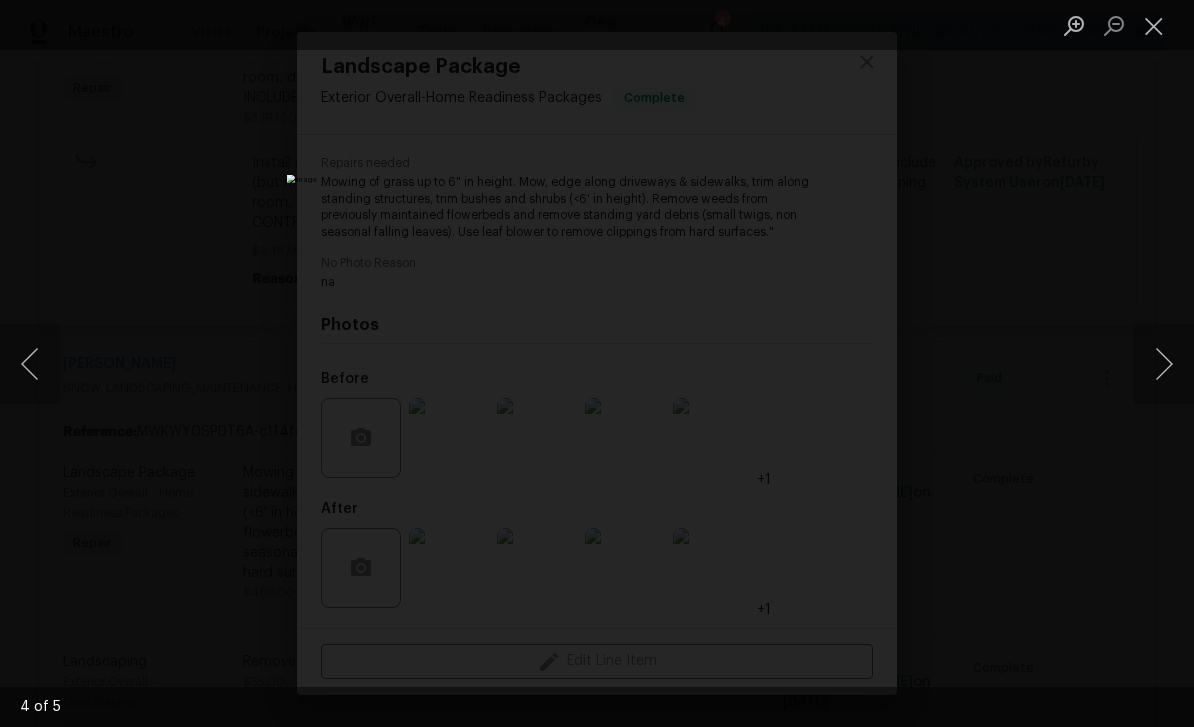 click at bounding box center (1164, 364) 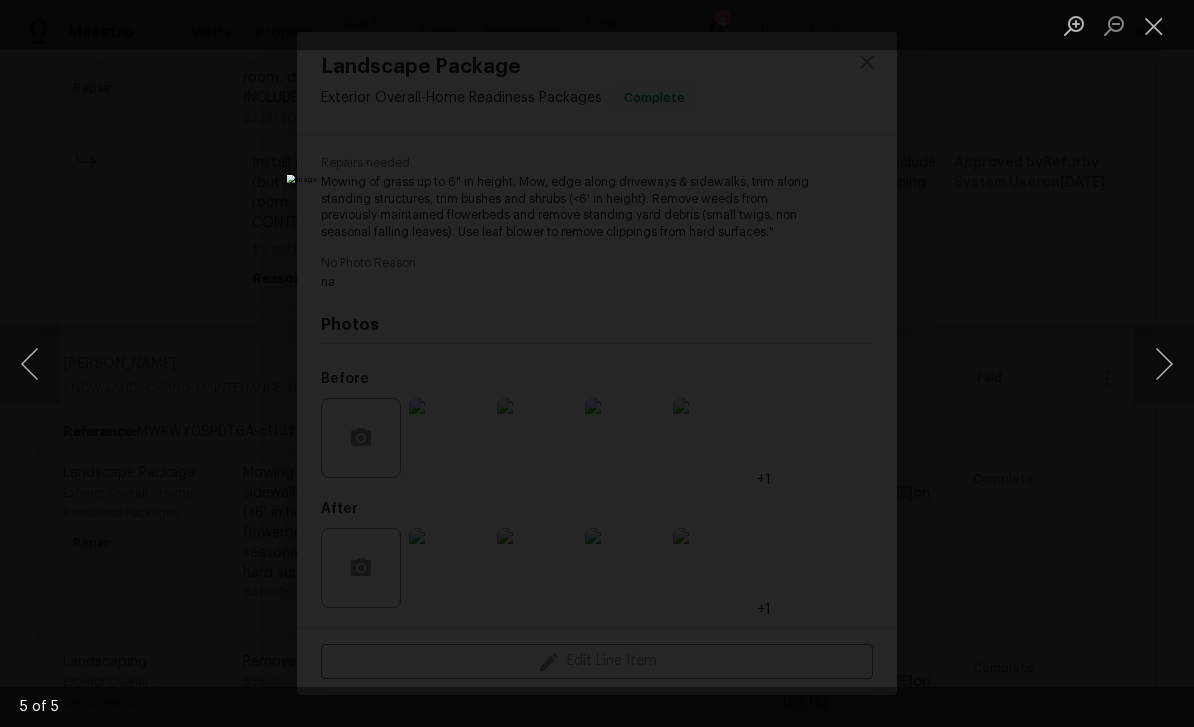 click at bounding box center (1164, 364) 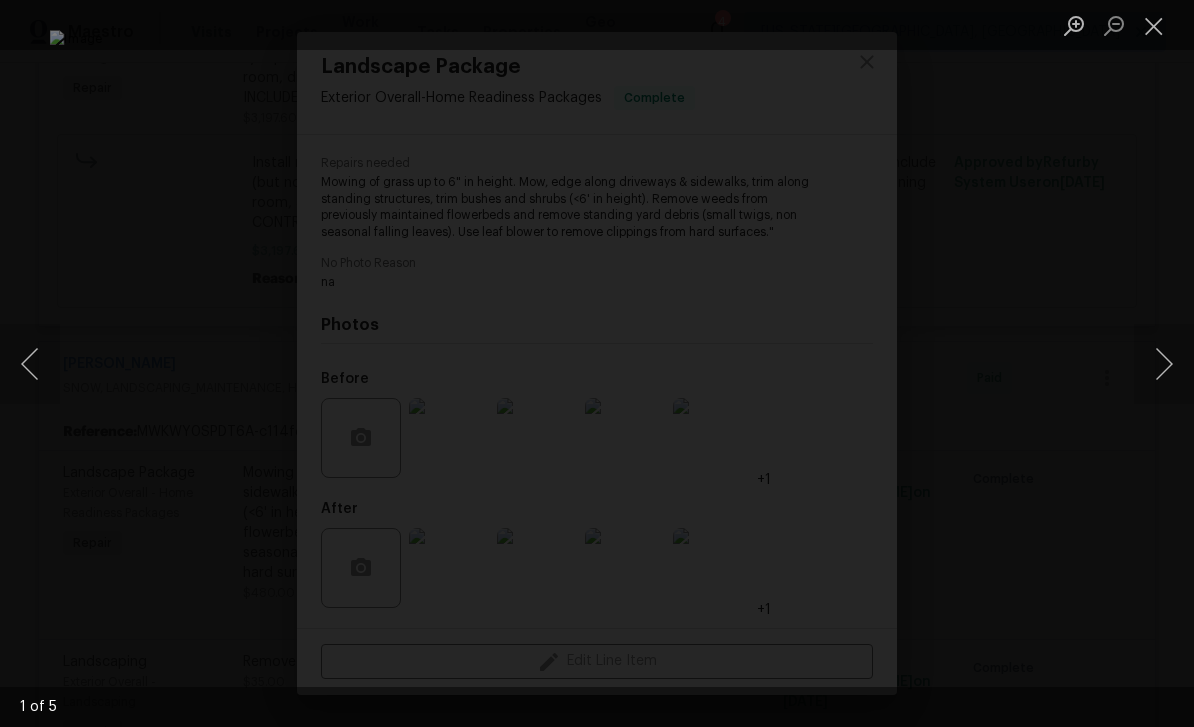 click at bounding box center [1154, 25] 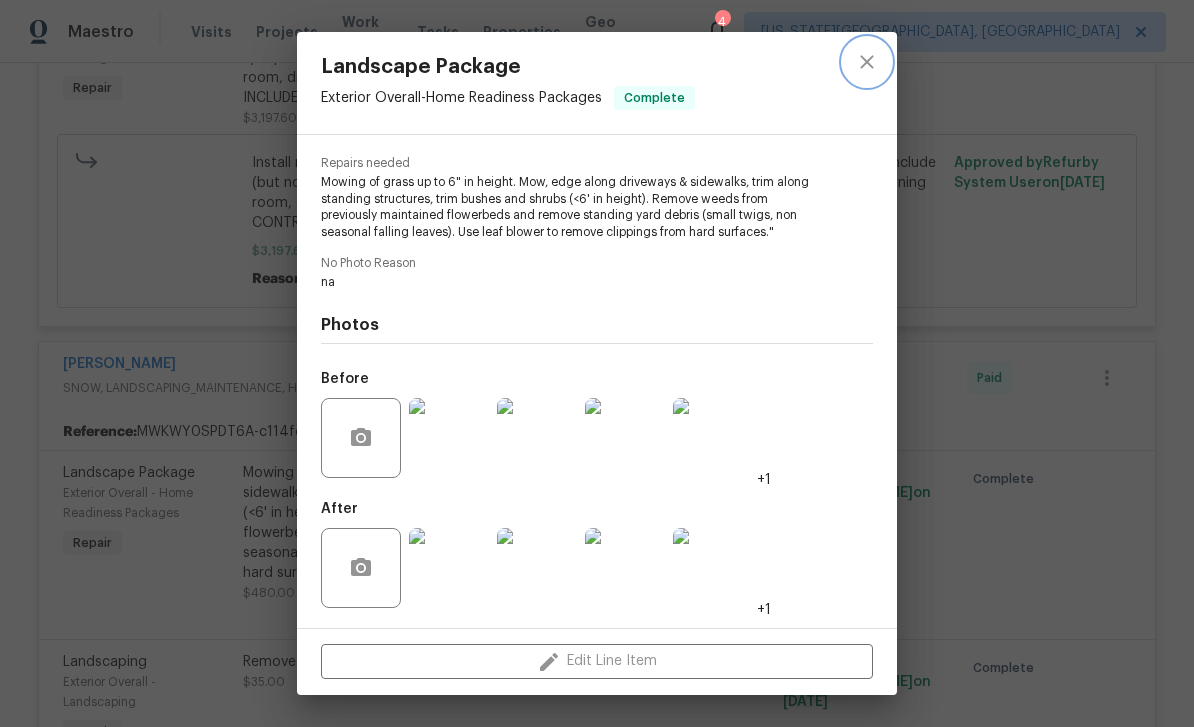 click at bounding box center [867, 62] 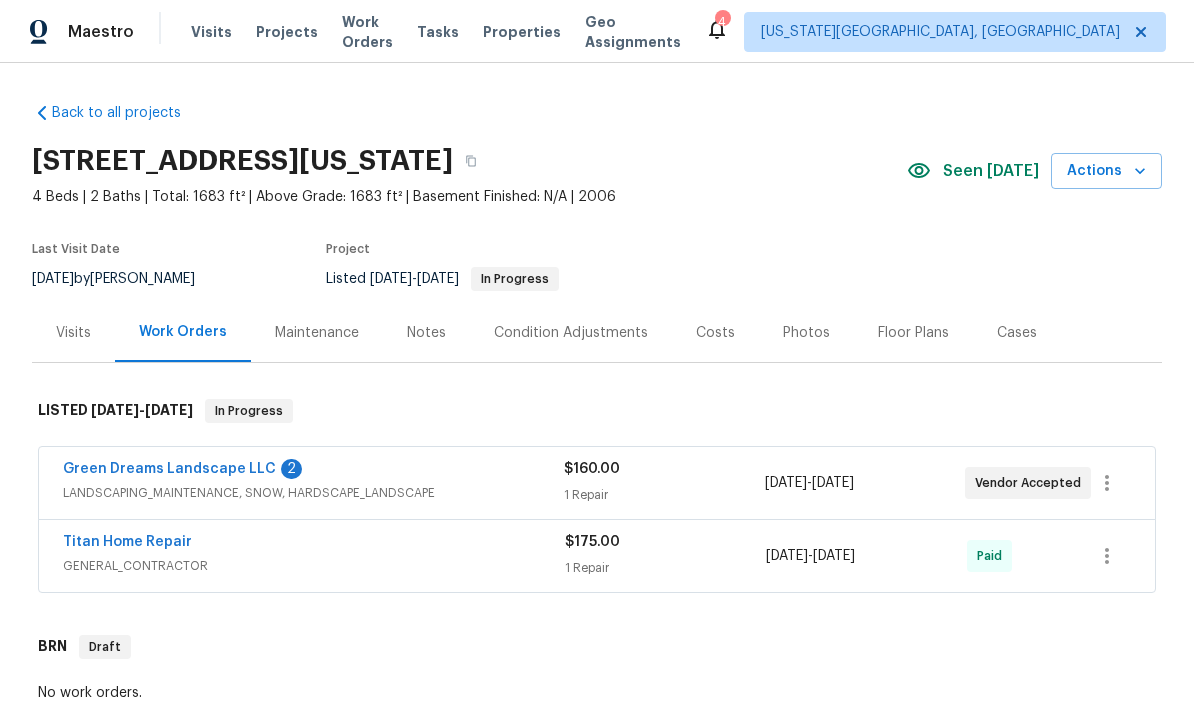 scroll, scrollTop: 0, scrollLeft: 0, axis: both 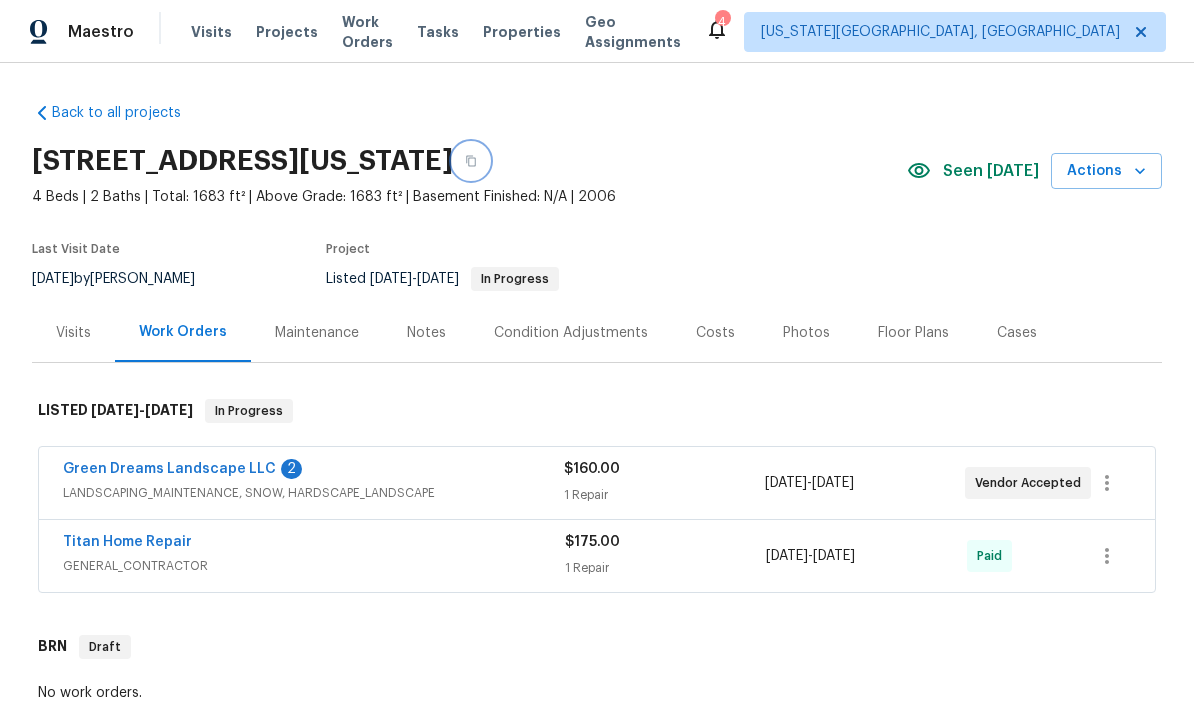 click 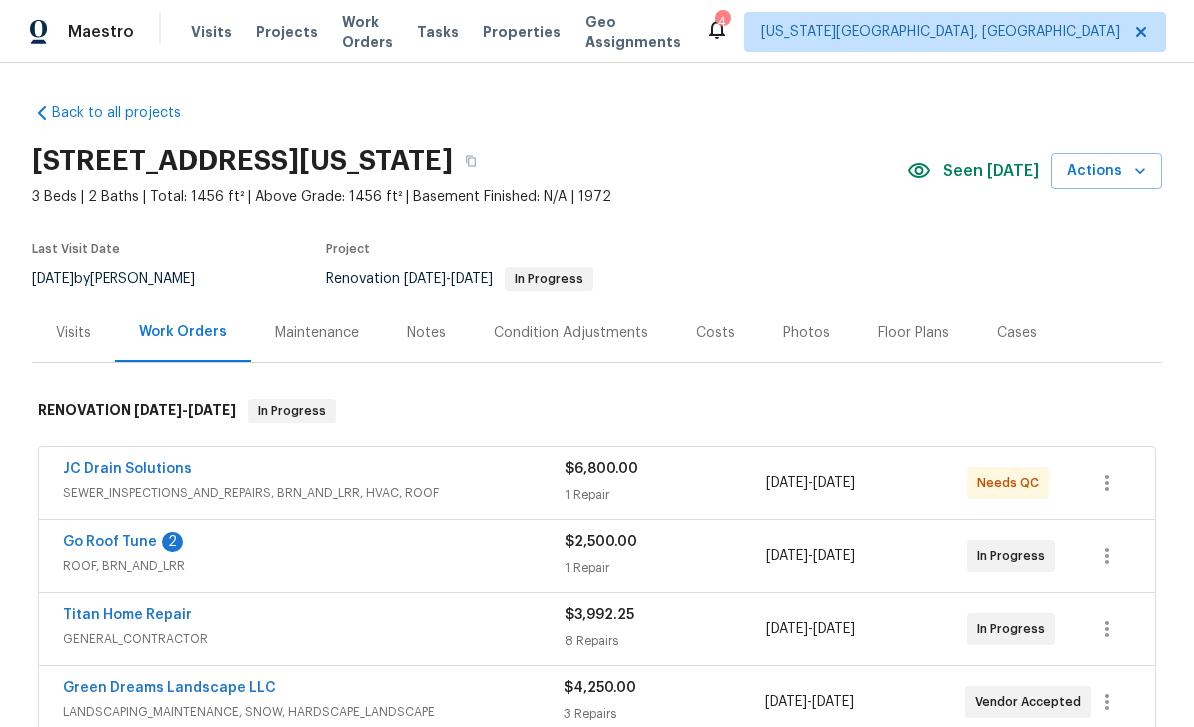 scroll, scrollTop: 0, scrollLeft: 0, axis: both 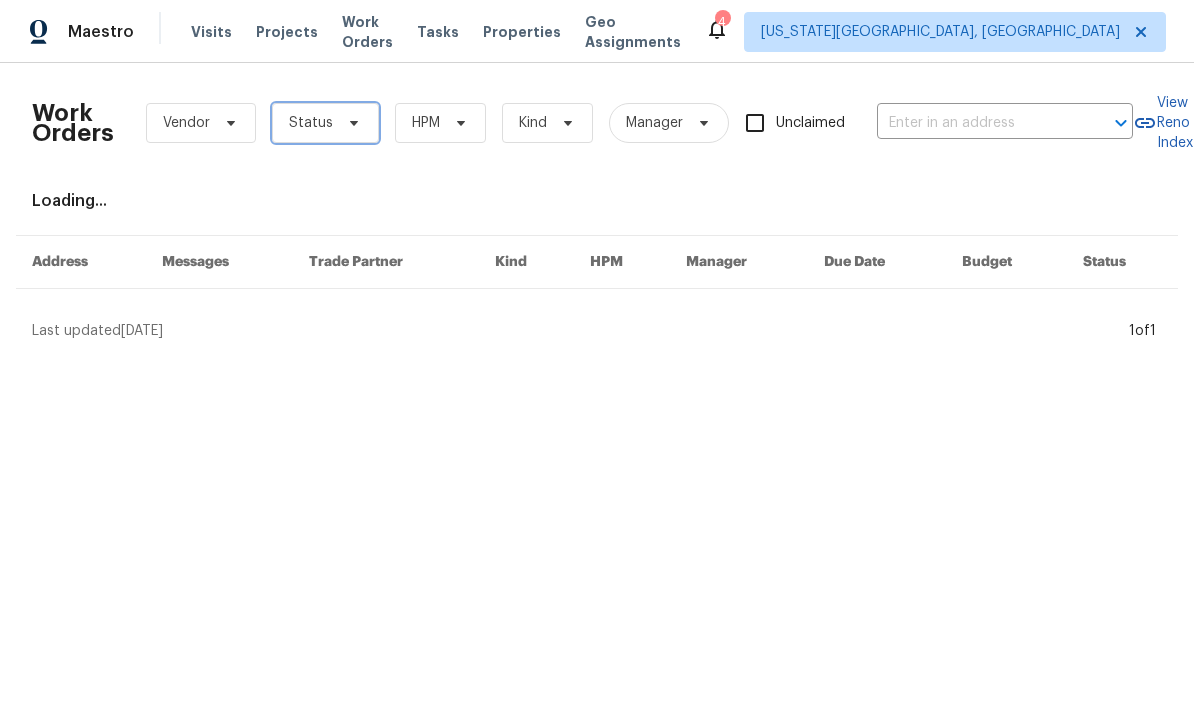 click on "Status" at bounding box center (325, 123) 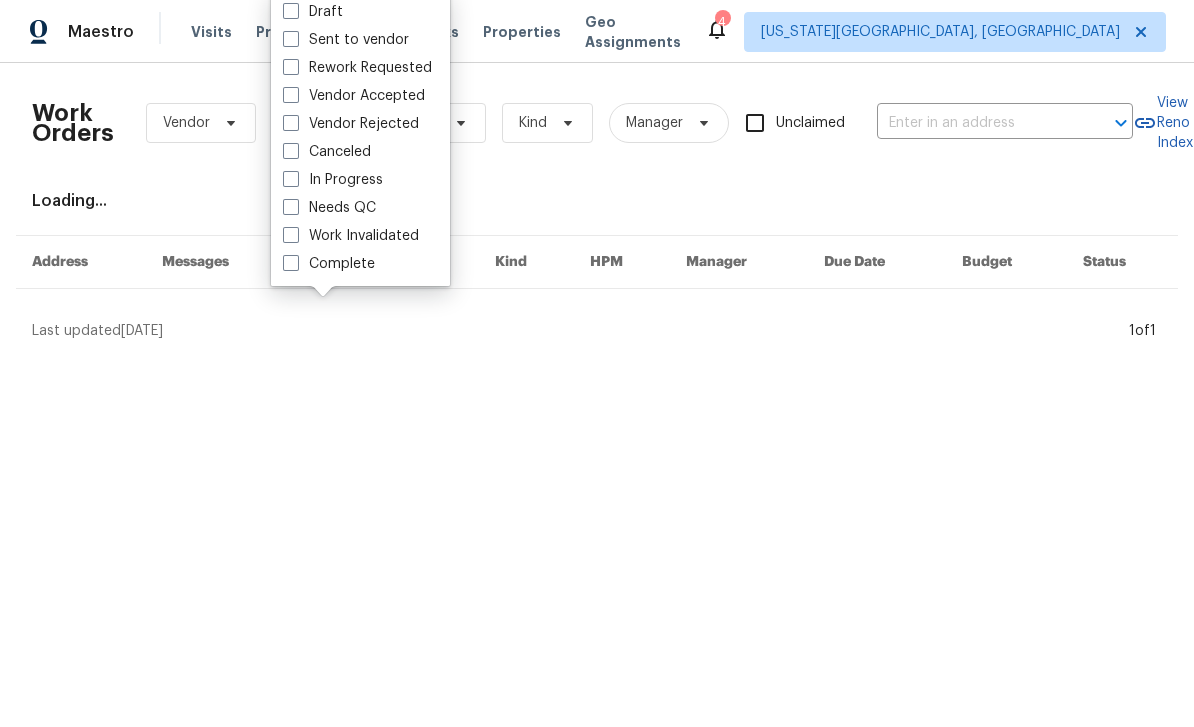 click on "Needs QC" at bounding box center [329, 208] 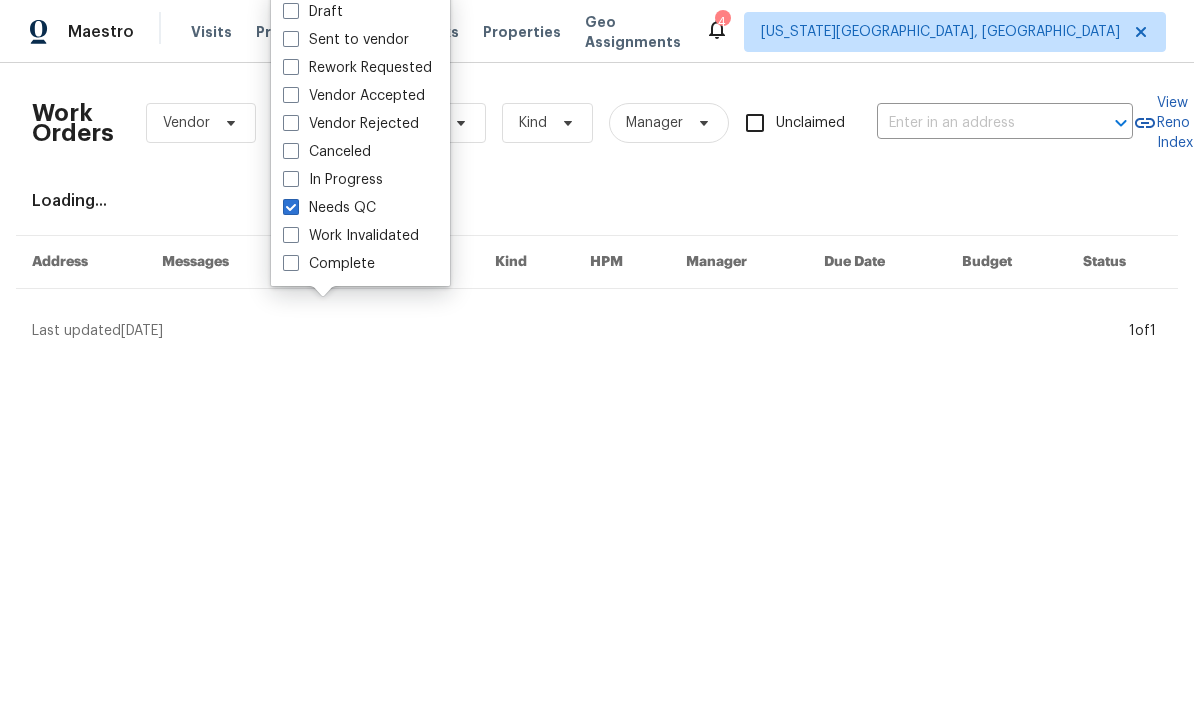 checkbox on "true" 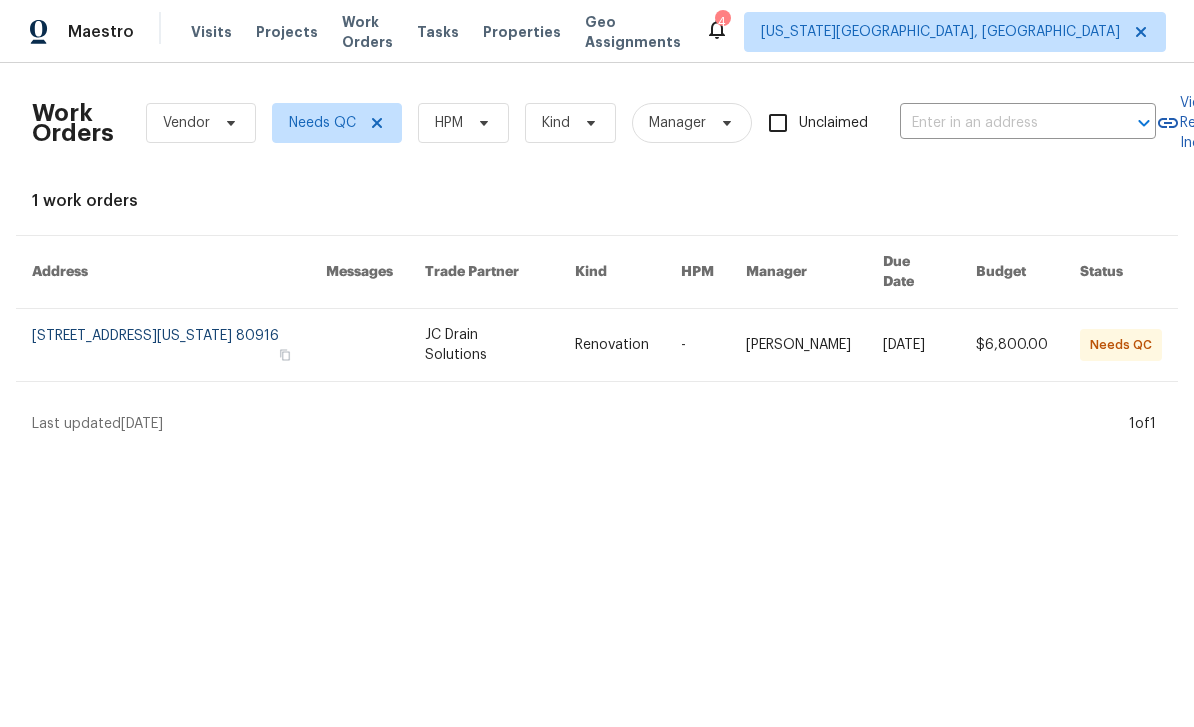 click on "Tasks" at bounding box center (438, 32) 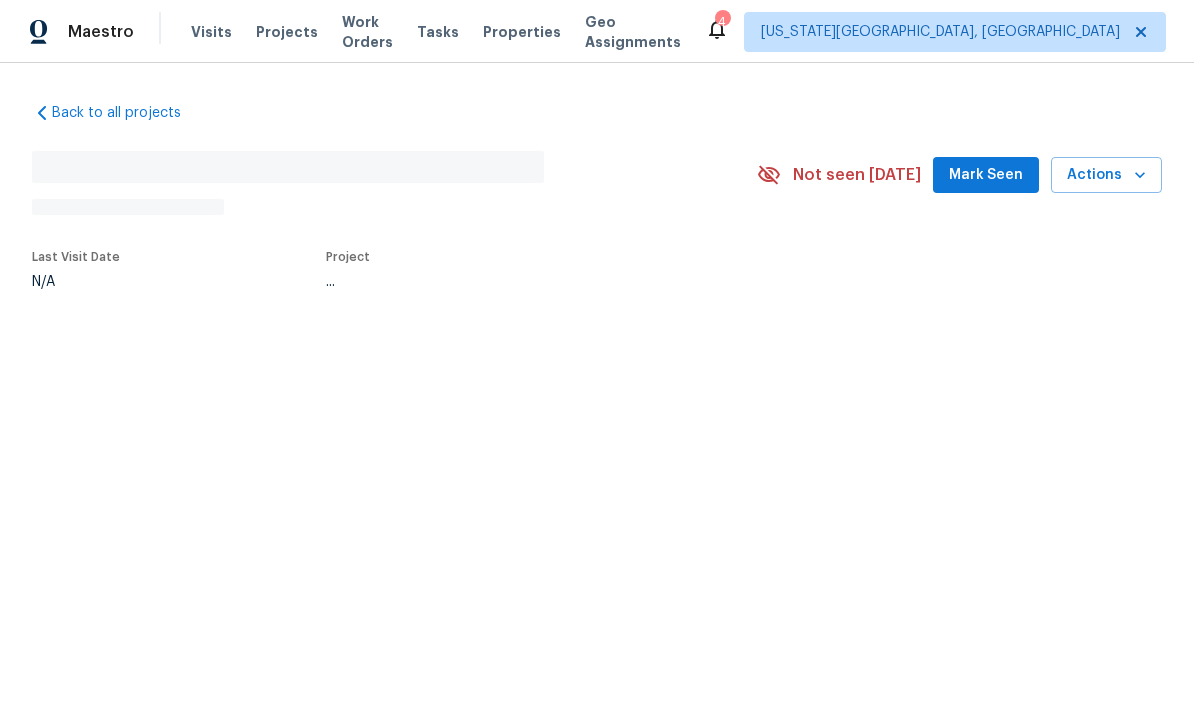 scroll, scrollTop: 0, scrollLeft: 0, axis: both 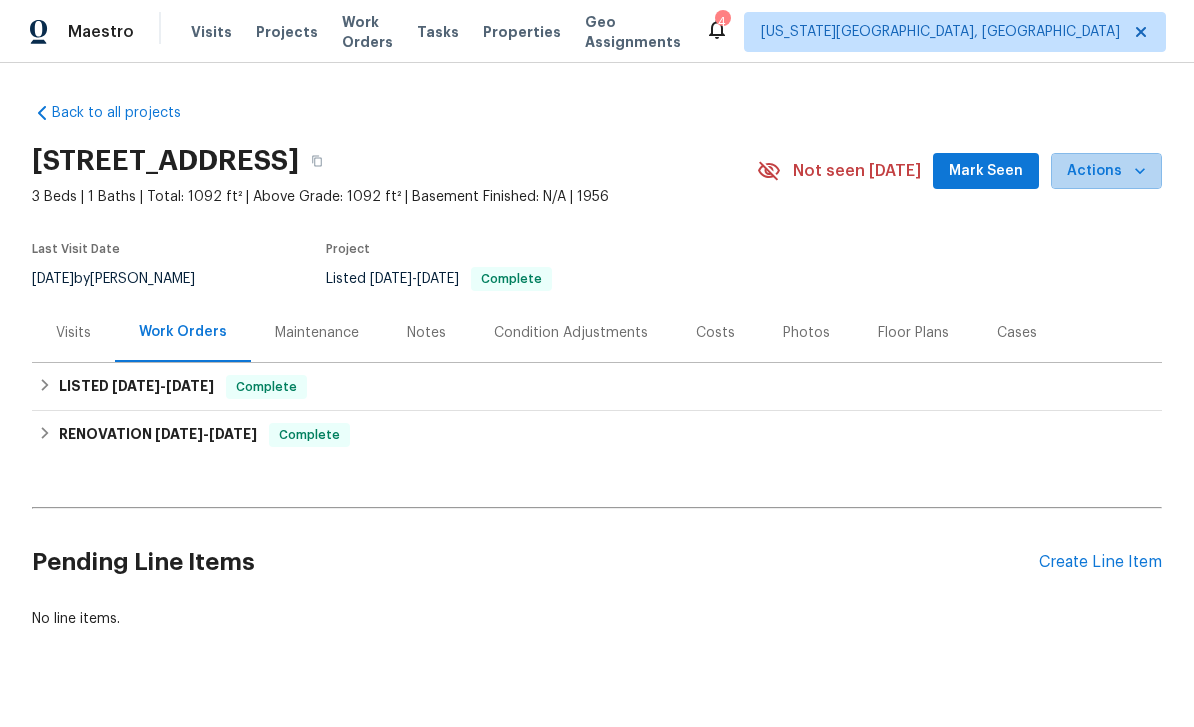 click on "Actions" at bounding box center [1106, 171] 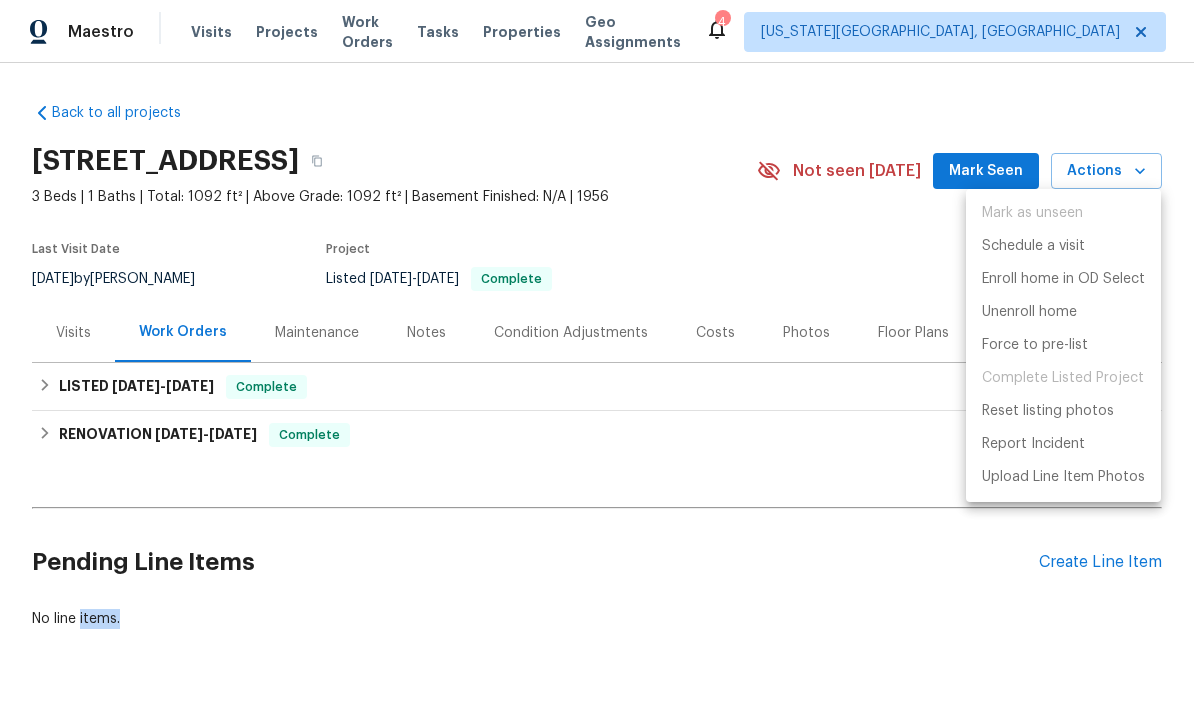 click at bounding box center [597, 363] 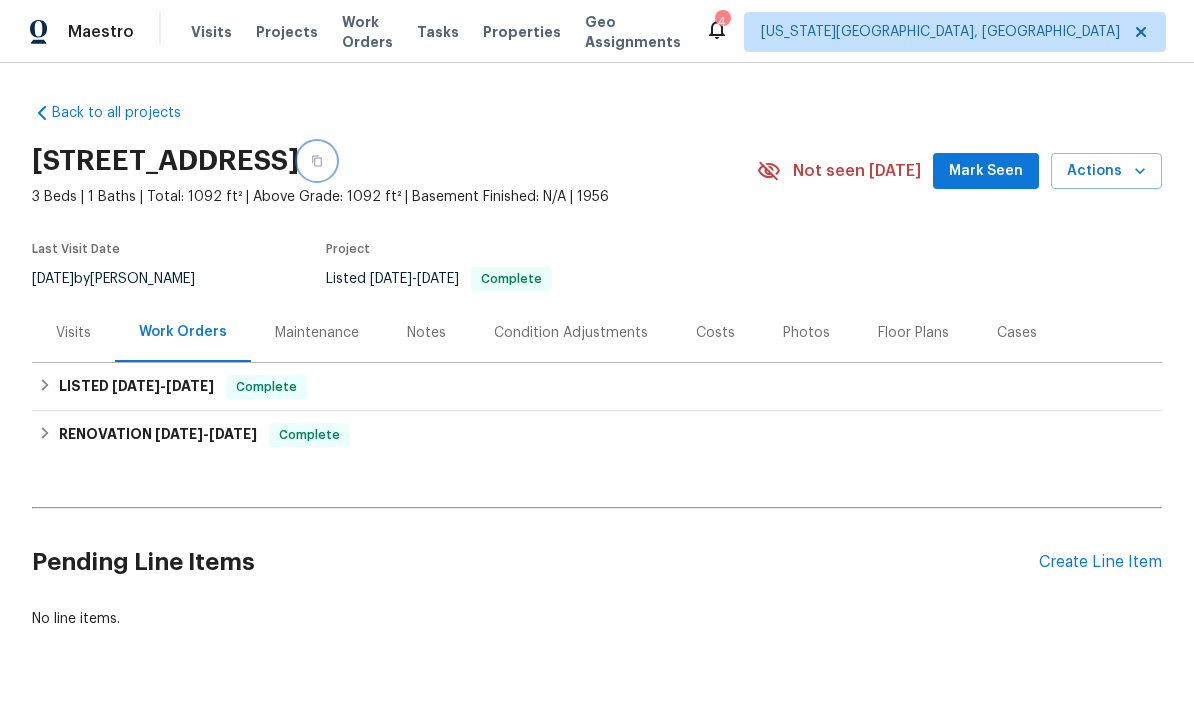 click at bounding box center (317, 161) 